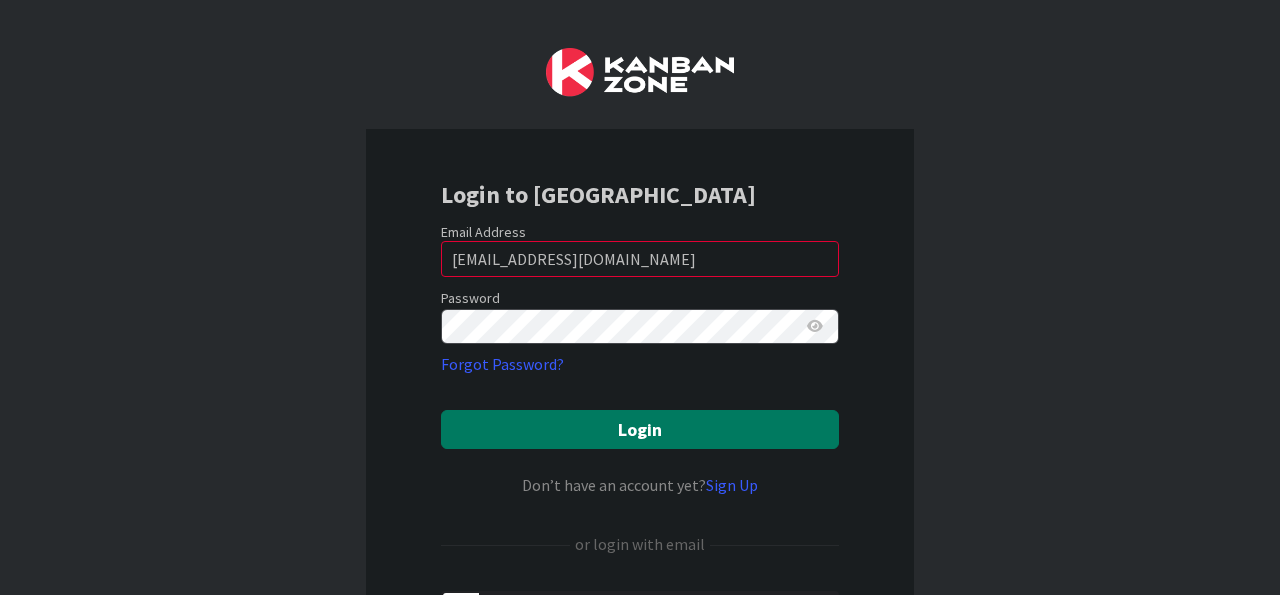 scroll, scrollTop: 0, scrollLeft: 0, axis: both 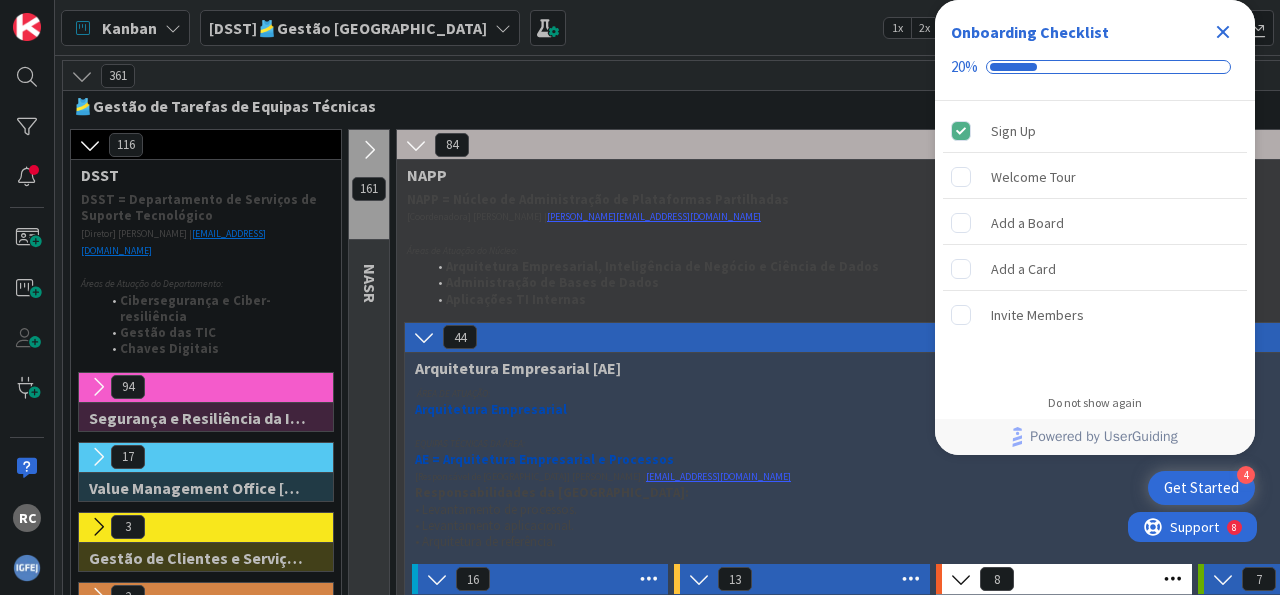 click 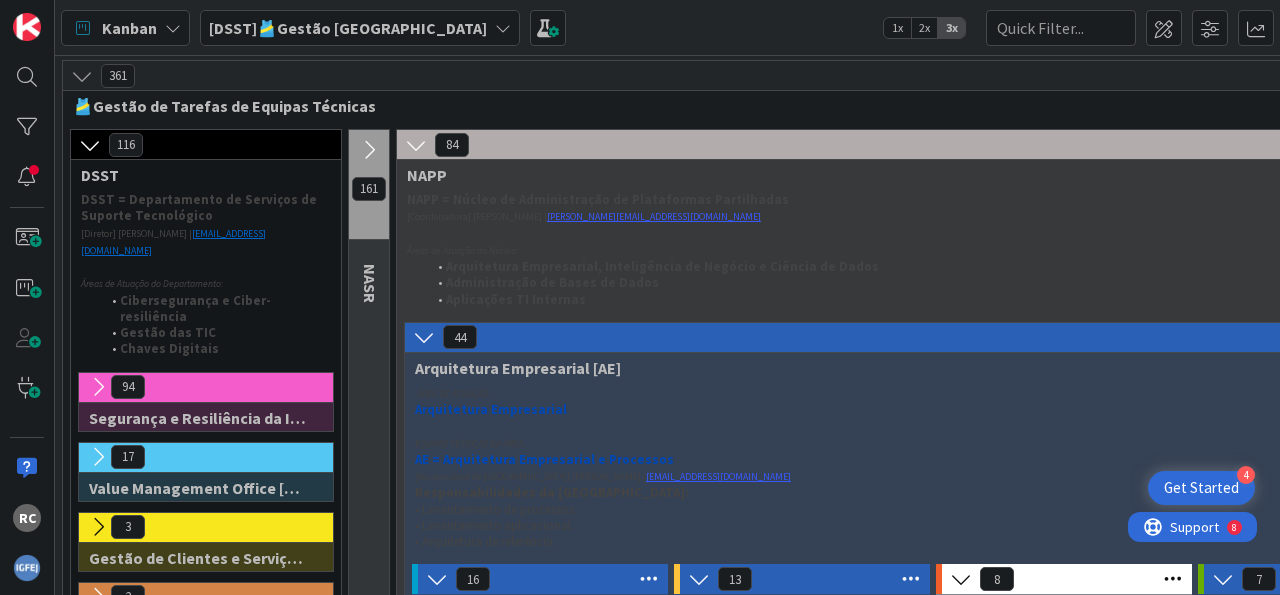 click on "[DSST]🎽Gestão [GEOGRAPHIC_DATA]" at bounding box center [348, 28] 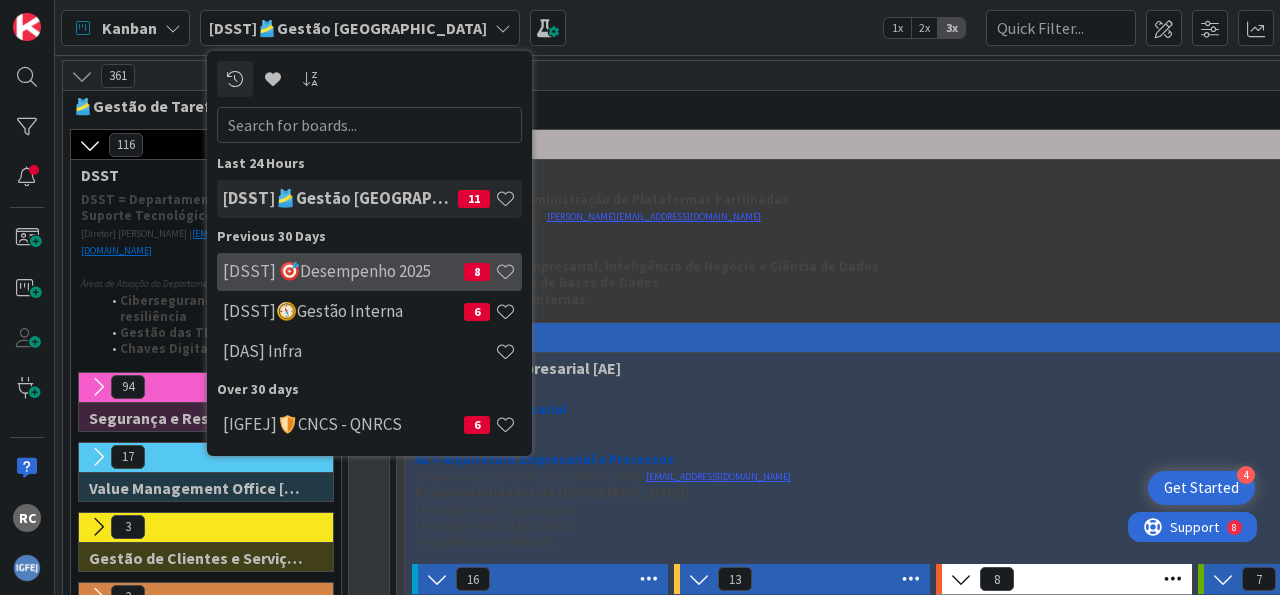 click on "[DSST] 🎯Desempenho 2025" at bounding box center [343, 271] 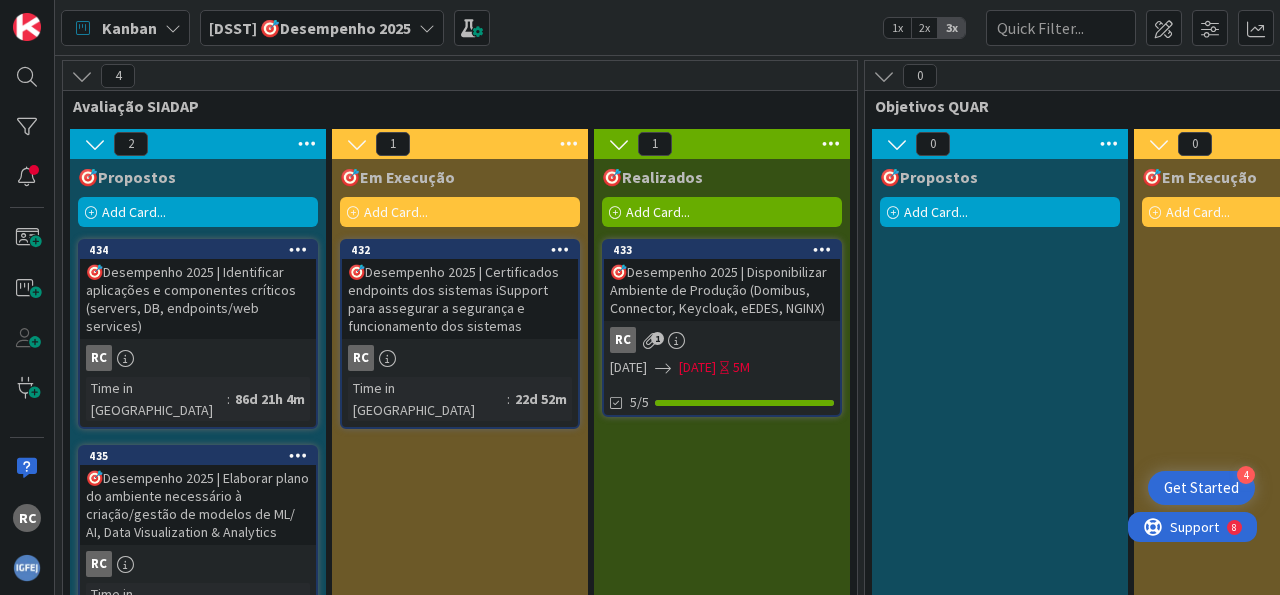 scroll, scrollTop: 31, scrollLeft: 0, axis: vertical 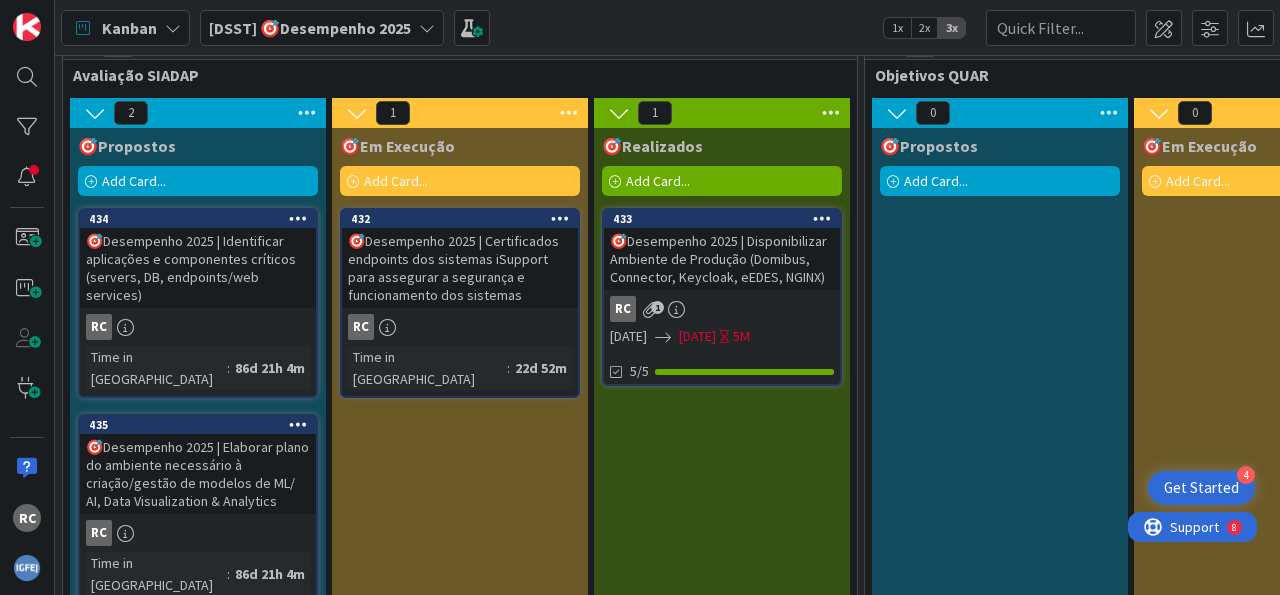 click on "🎯Desempenho 2025 | Certificados endpoints dos sistemas iSupport para assegurar a segurança e funcionamento dos sistemas" at bounding box center [460, 268] 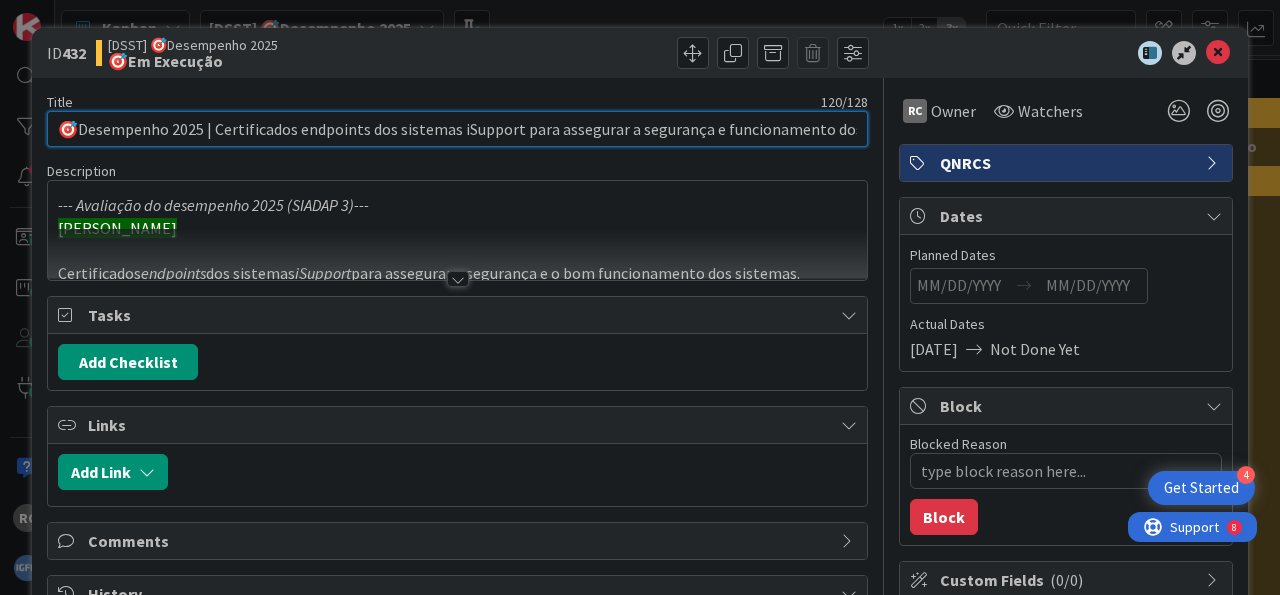 drag, startPoint x: 607, startPoint y: 116, endPoint x: 541, endPoint y: 131, distance: 67.68308 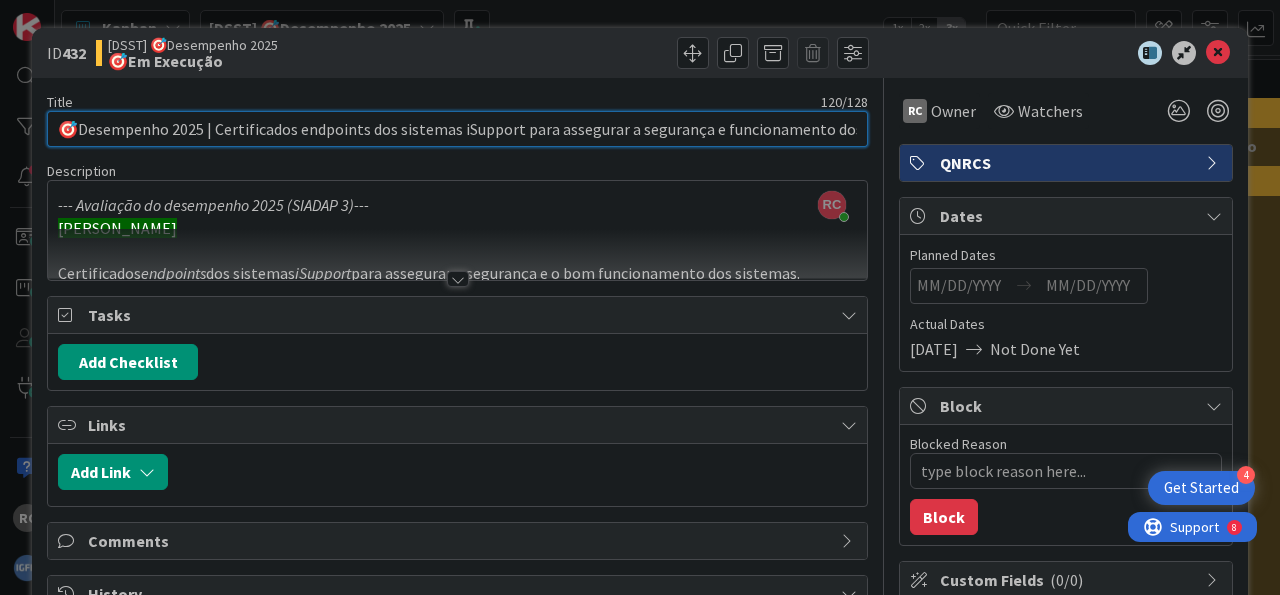 scroll, scrollTop: 0, scrollLeft: 64, axis: horizontal 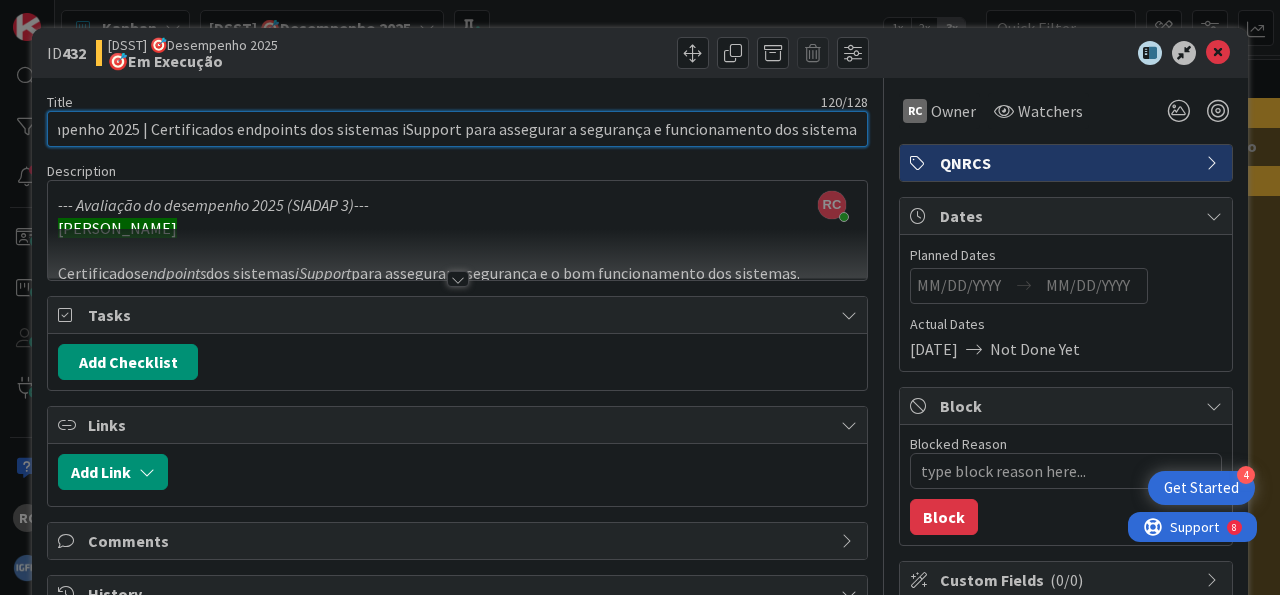 drag, startPoint x: 541, startPoint y: 131, endPoint x: 352, endPoint y: 123, distance: 189.16924 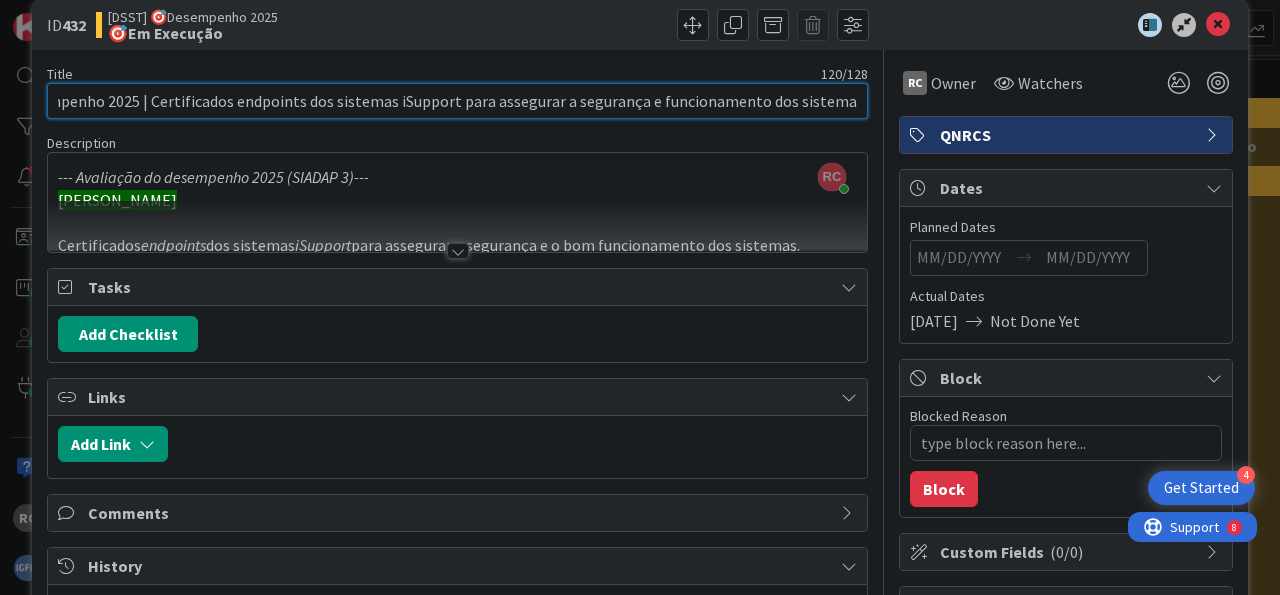 scroll, scrollTop: 0, scrollLeft: 0, axis: both 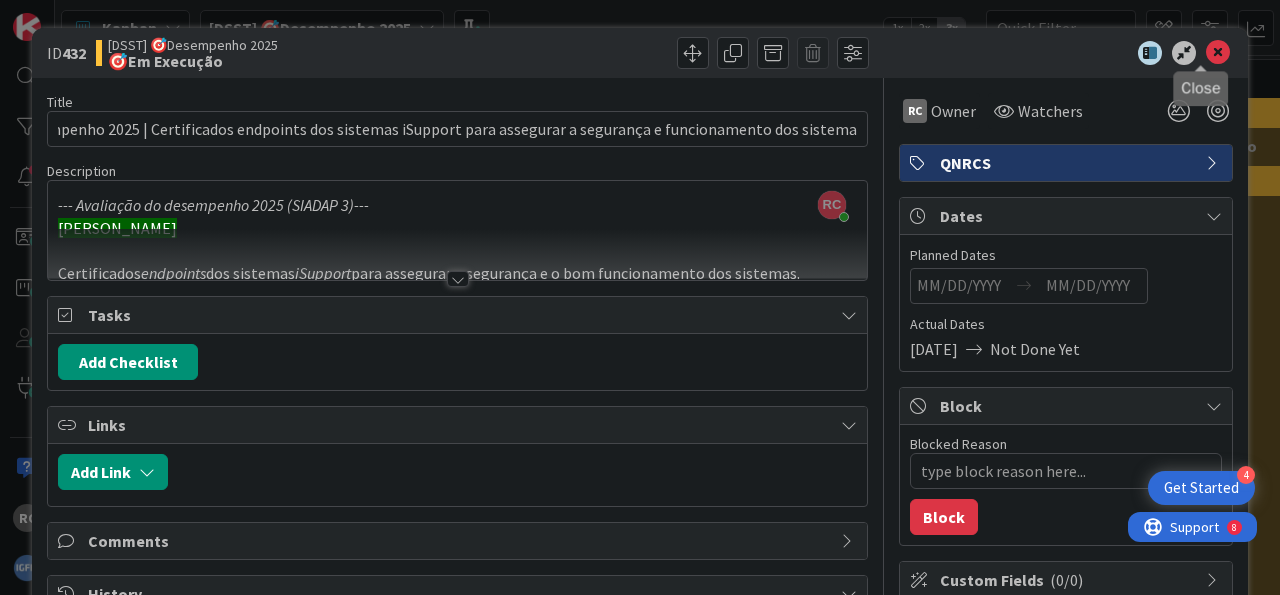 click at bounding box center [1218, 53] 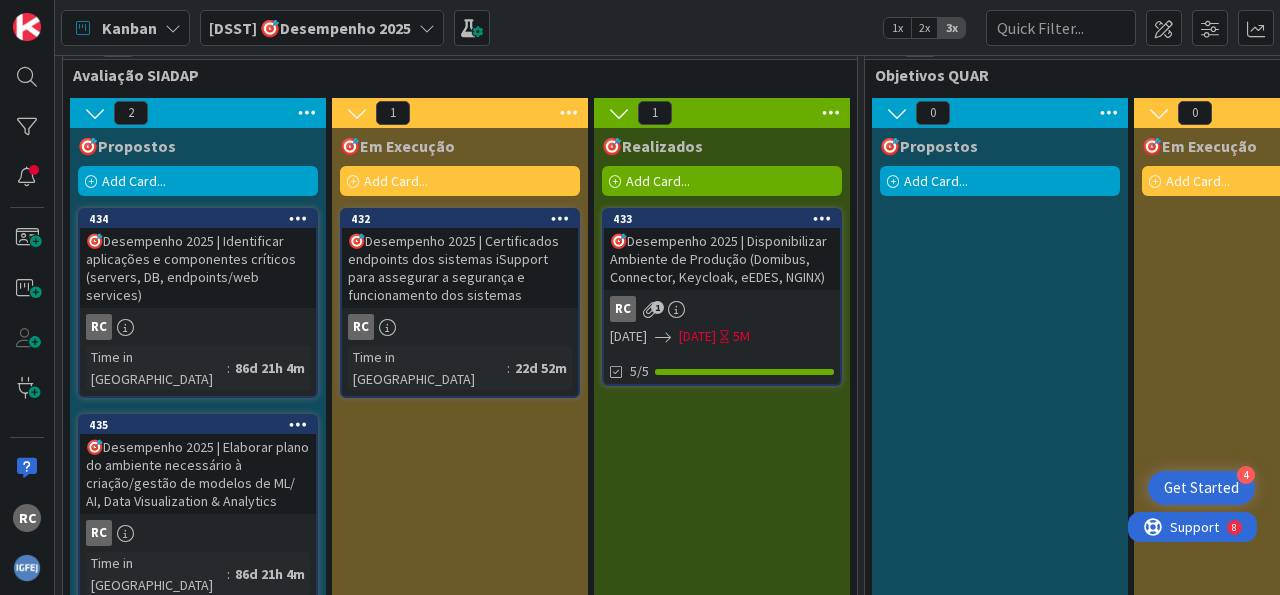 click on "🎯Desempenho 2025 | Disponibilizar Ambiente de Produção (Domibus, Connector, Keycloak, eEDES, NGINX)" at bounding box center [722, 259] 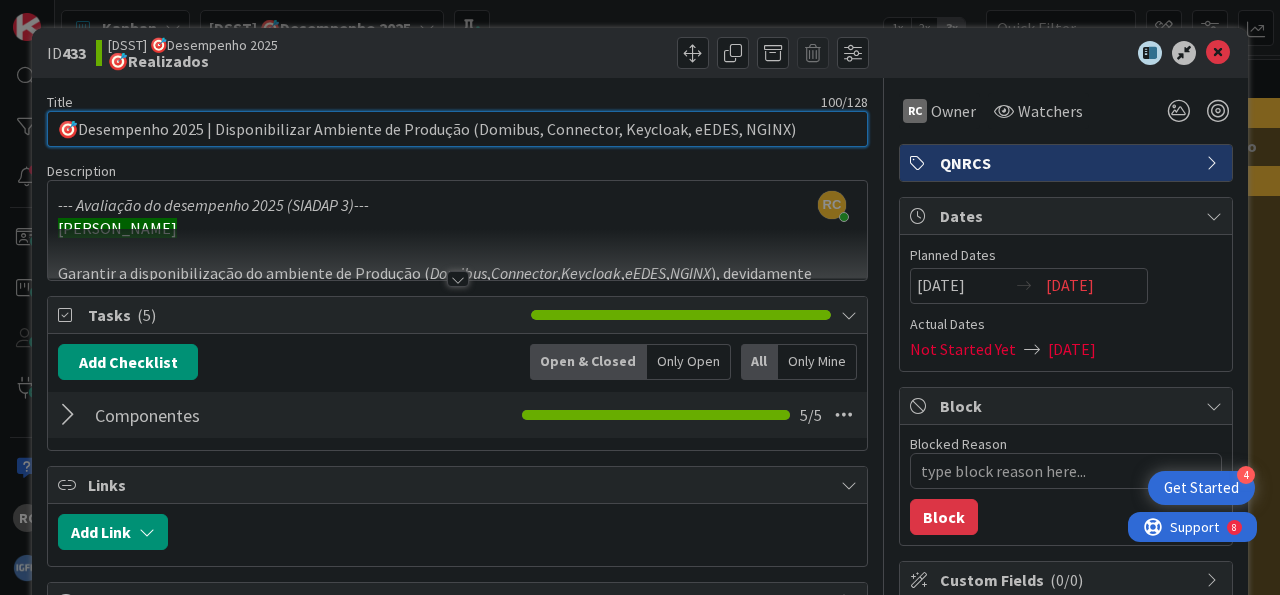 drag, startPoint x: 802, startPoint y: 130, endPoint x: 211, endPoint y: 125, distance: 591.0212 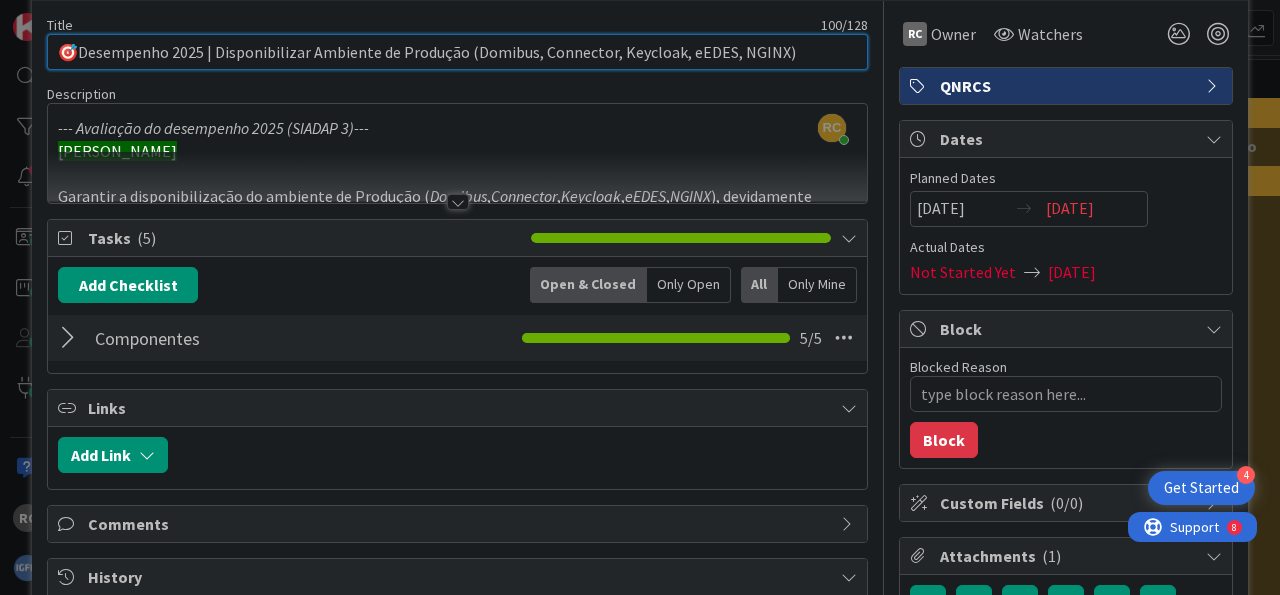 scroll, scrollTop: 81, scrollLeft: 0, axis: vertical 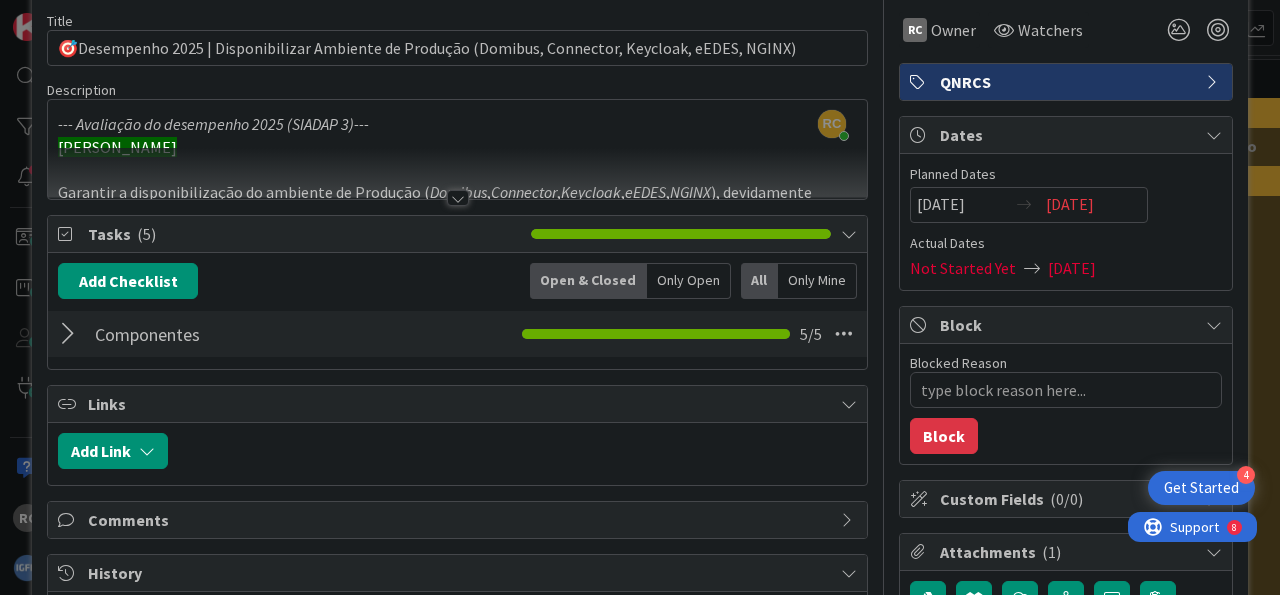 click at bounding box center [457, 173] 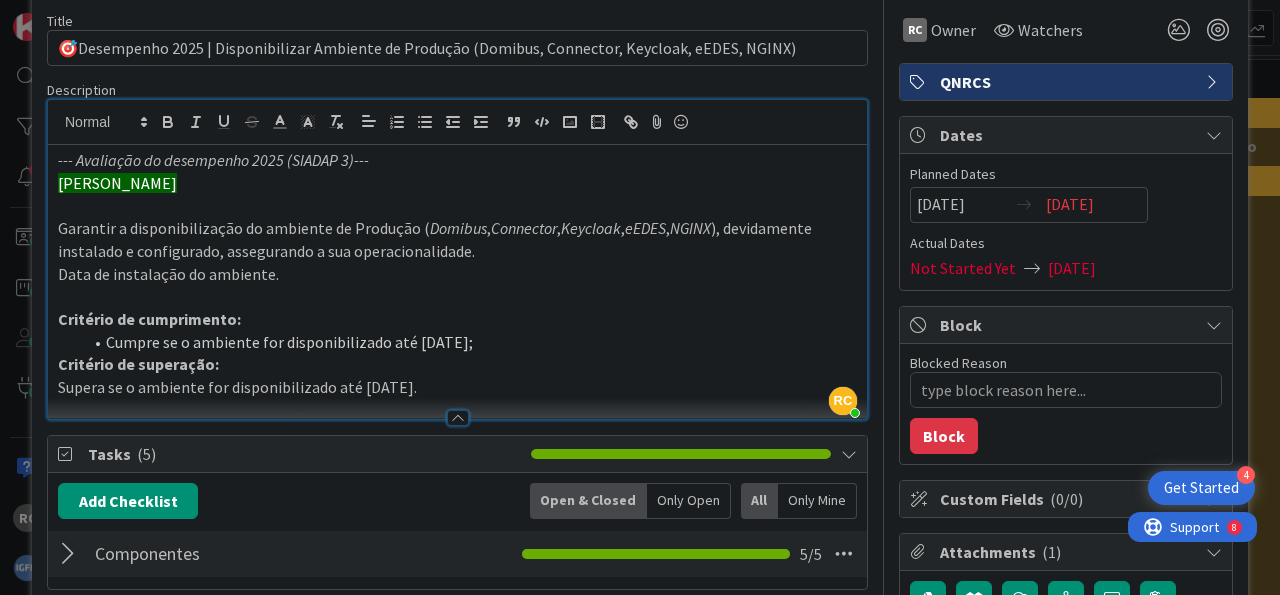 scroll, scrollTop: 0, scrollLeft: 0, axis: both 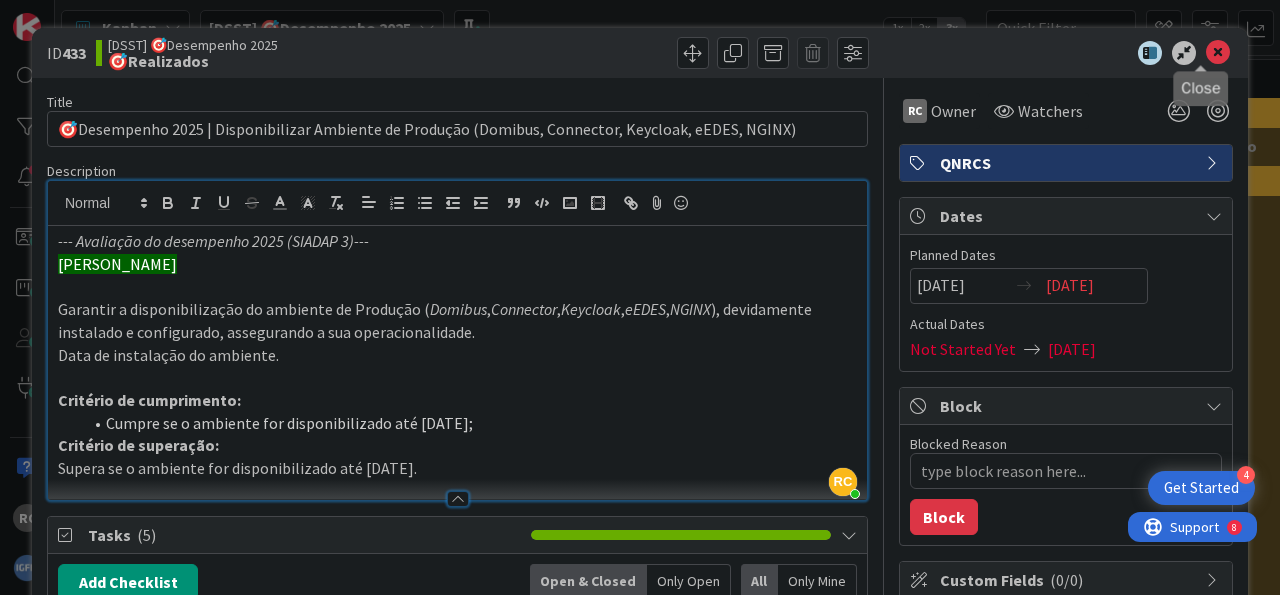 click at bounding box center (1218, 53) 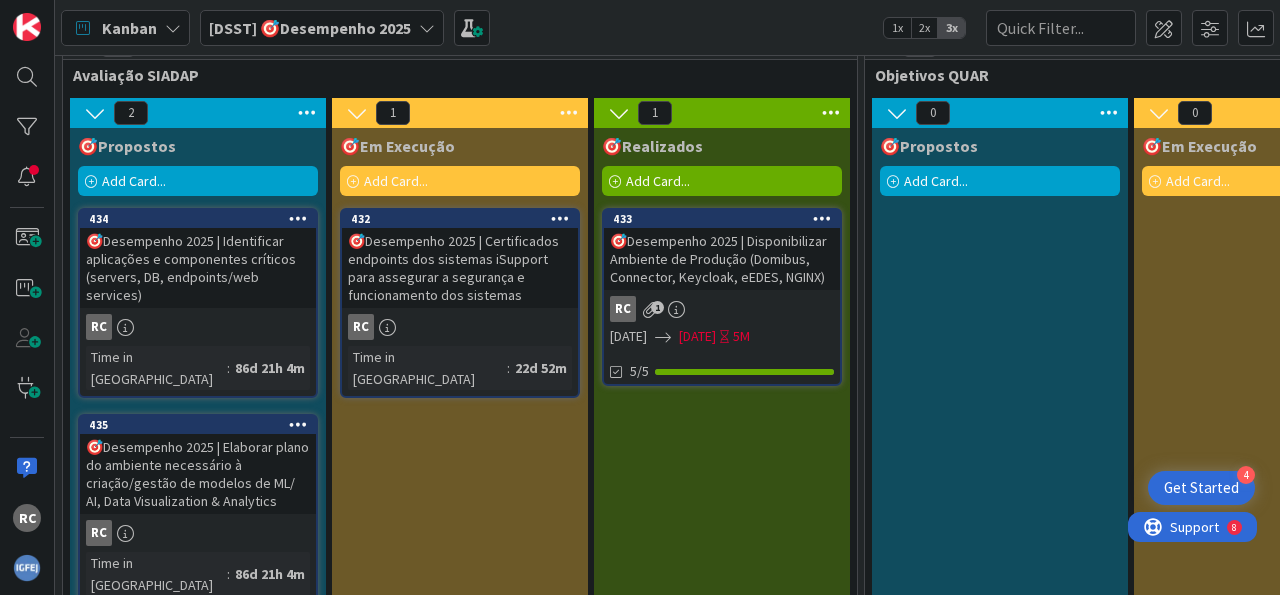 click on "🎯Desempenho 2025 | Certificados endpoints dos sistemas iSupport para assegurar a segurança e funcionamento dos sistemas" at bounding box center [460, 268] 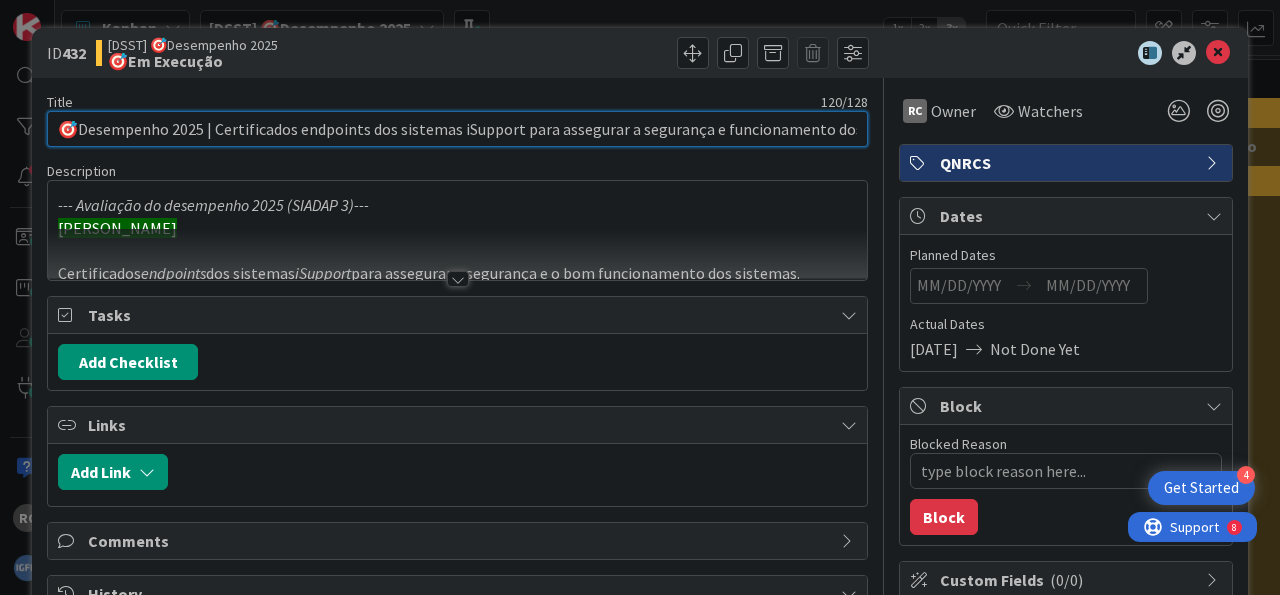 click on "🎯Desempenho 2025 | Certificados endpoints dos sistemas iSupport para assegurar a segurança e funcionamento dos sistemas" at bounding box center (457, 129) 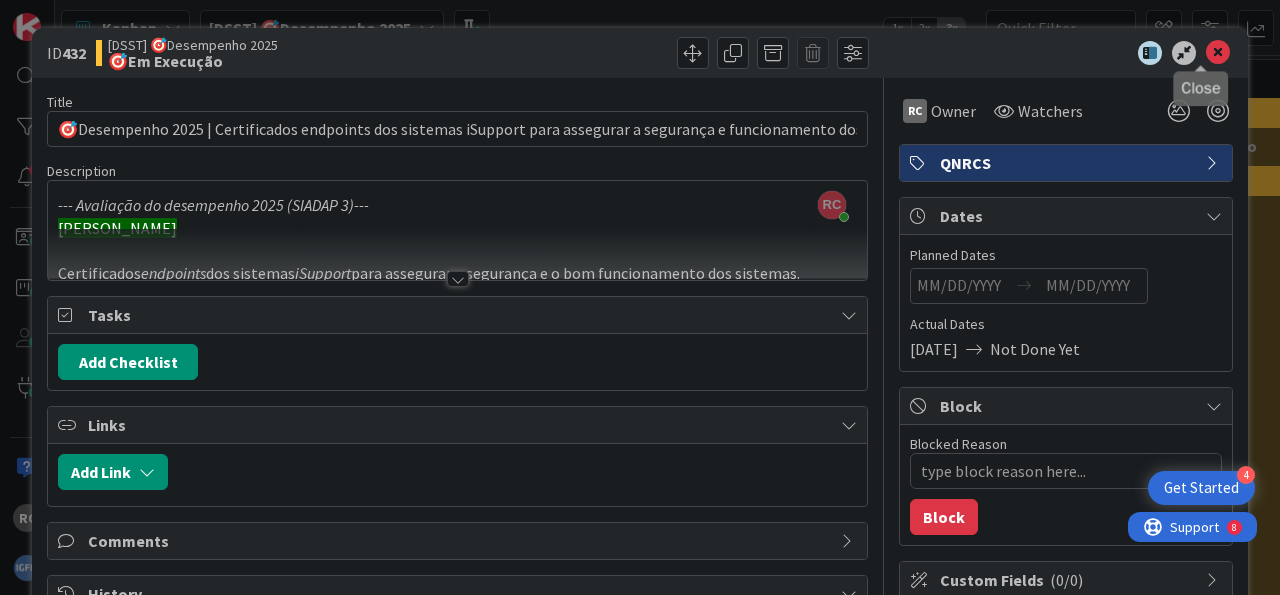 click at bounding box center (1218, 53) 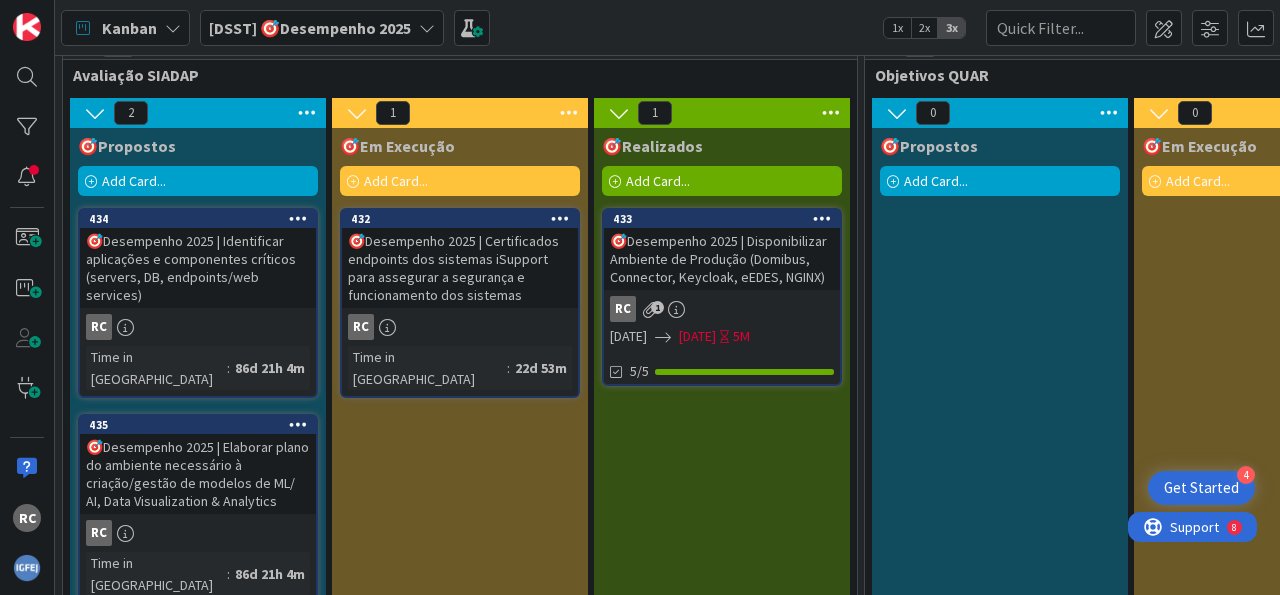 click on "🎯Desempenho 2025 | Elaborar plano do ambiente necessário à criação/gestão de modelos de ML/ AI, Data Visualization & Analytics" at bounding box center [198, 474] 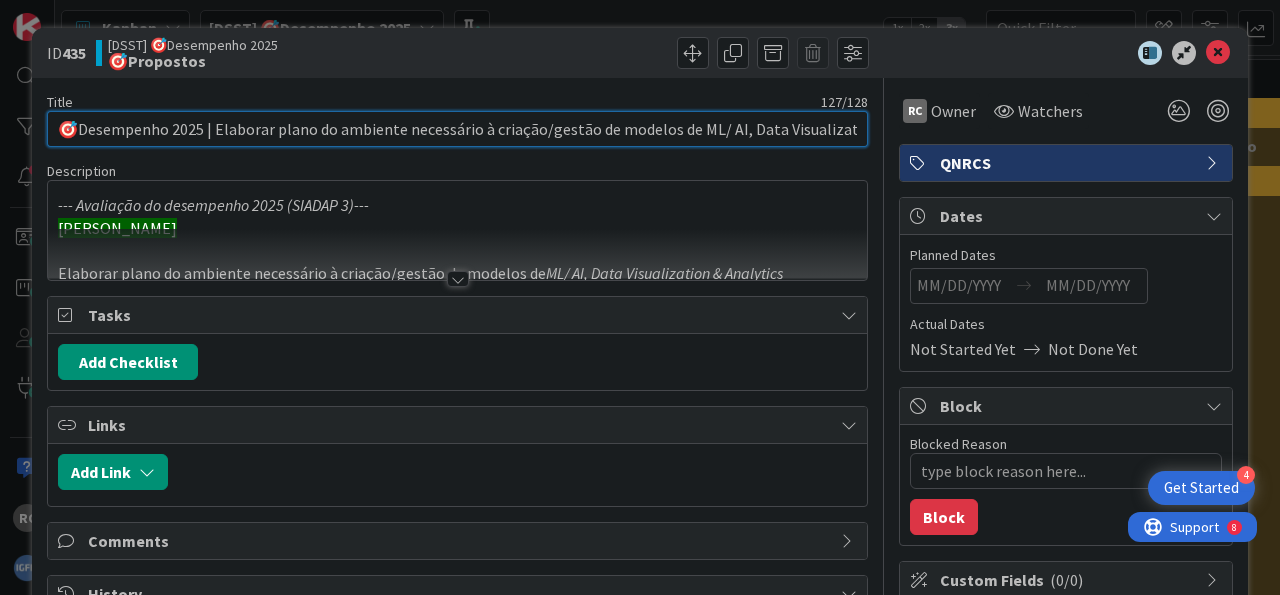 click on "🎯Desempenho 2025 | Elaborar plano do ambiente necessário à criação/gestão de modelos de ML/ AI, Data Visualization & Analytics" at bounding box center [457, 129] 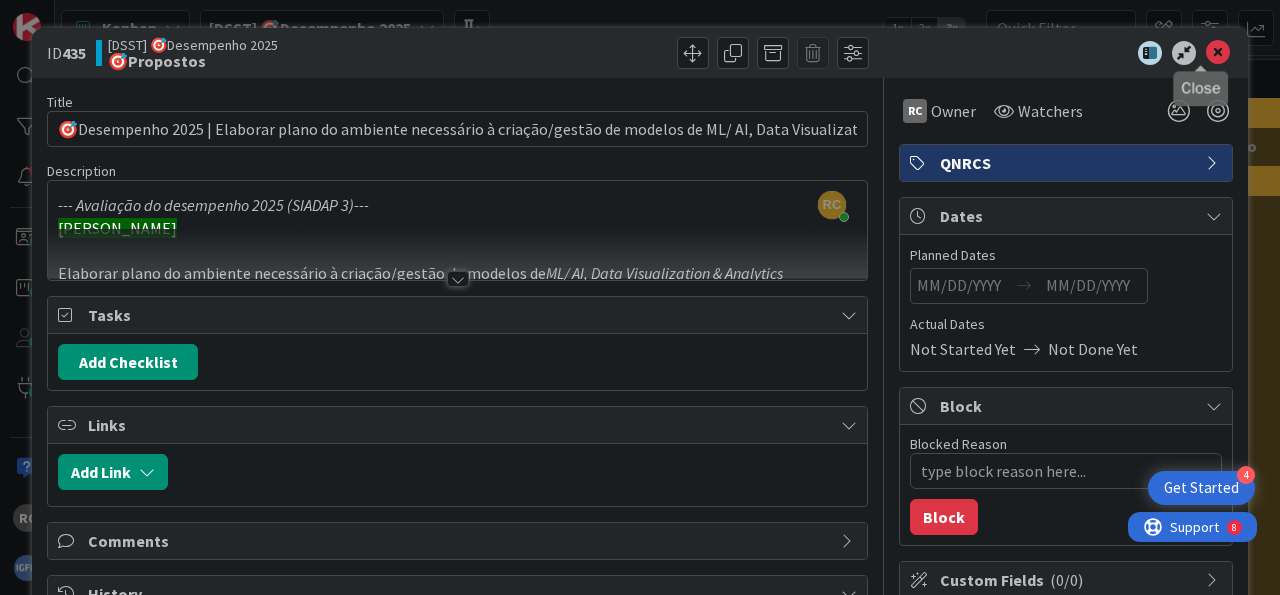 click at bounding box center (1218, 53) 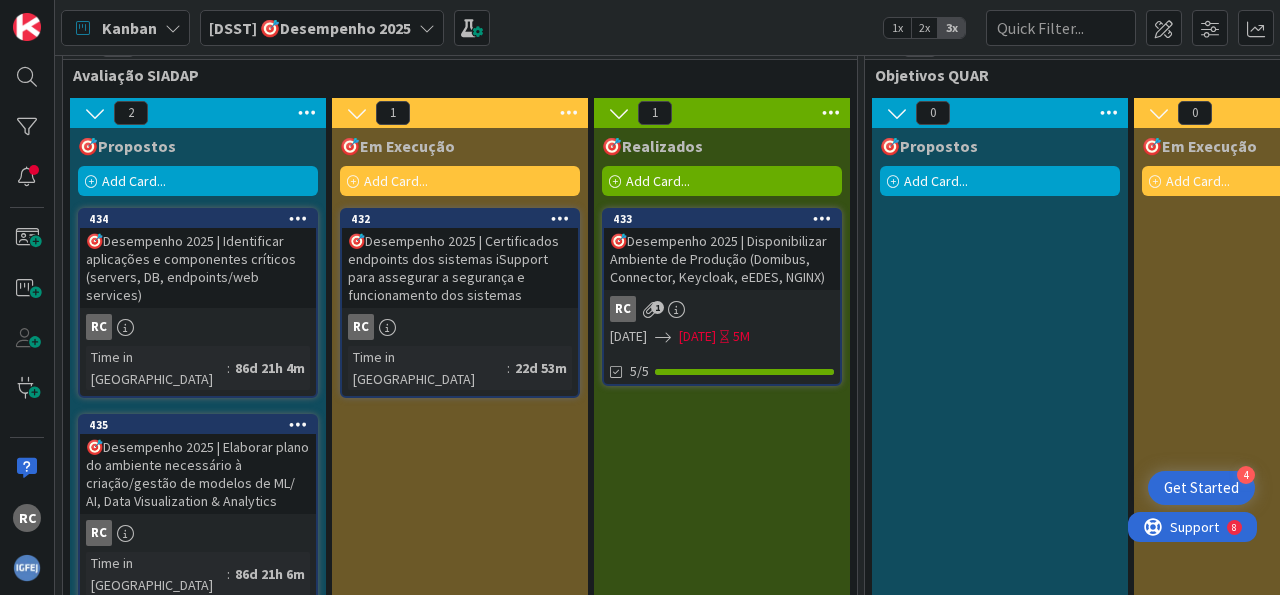 click on "🎯Desempenho 2025 | Elaborar plano do ambiente necessário à criação/gestão de modelos de ML/ AI, Data Visualization & Analytics" at bounding box center (198, 474) 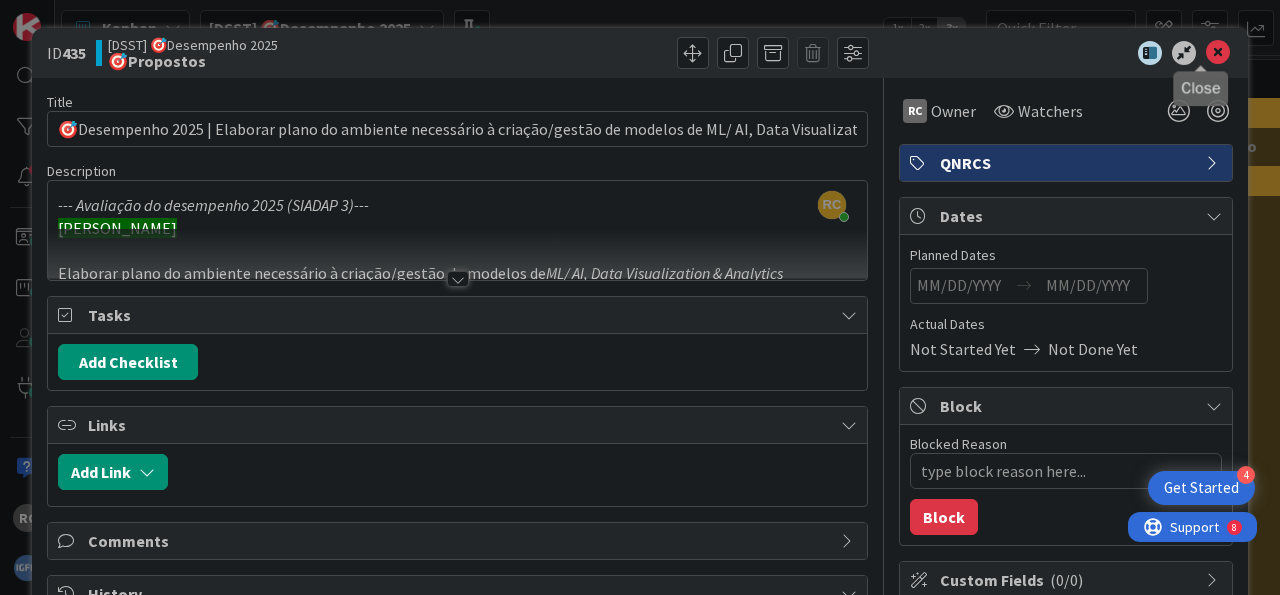 click at bounding box center [1218, 53] 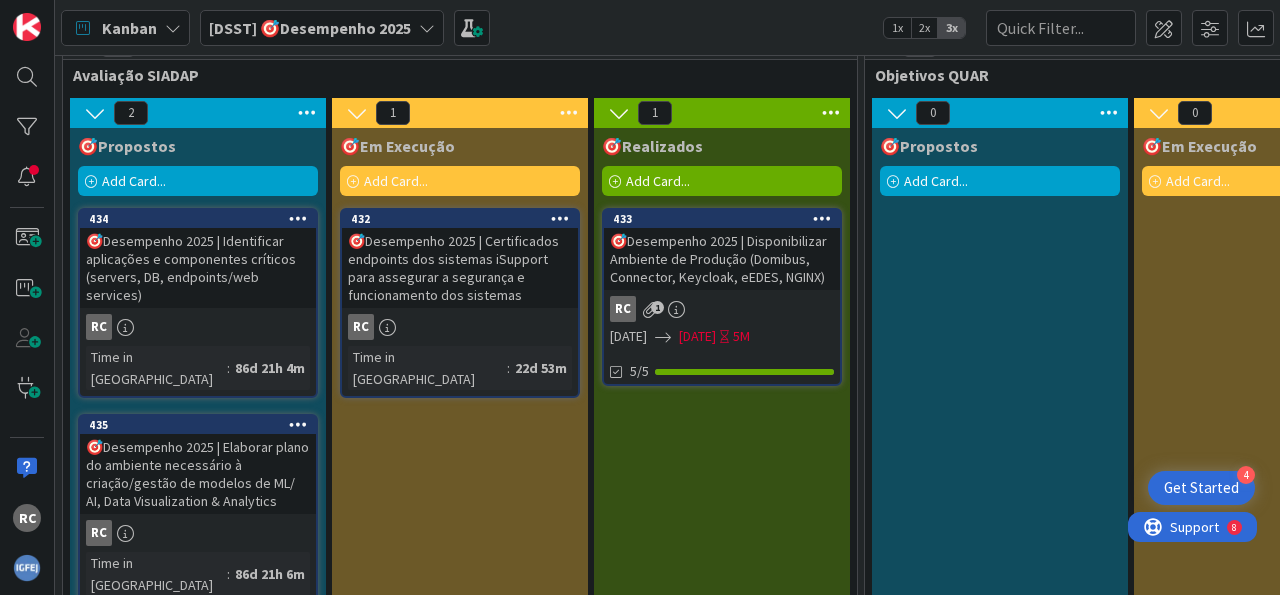 click on "🎯Desempenho 2025 | Identificar aplicações e componentes críticos (servers, DB, endpoints/web services)" at bounding box center (198, 268) 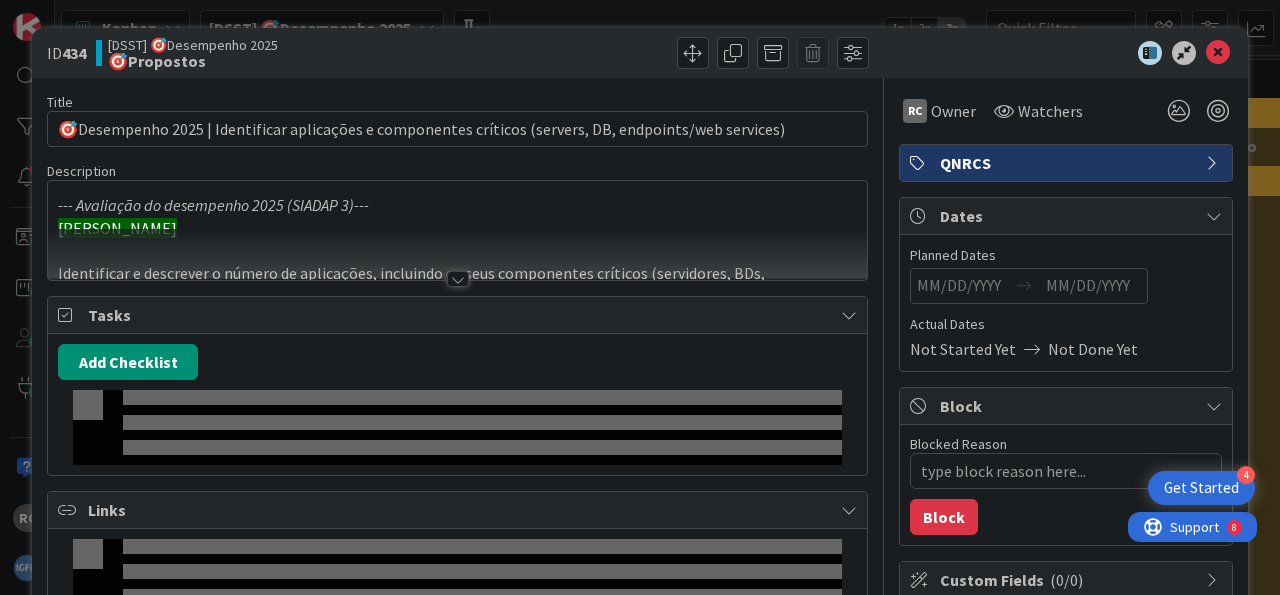type on "x" 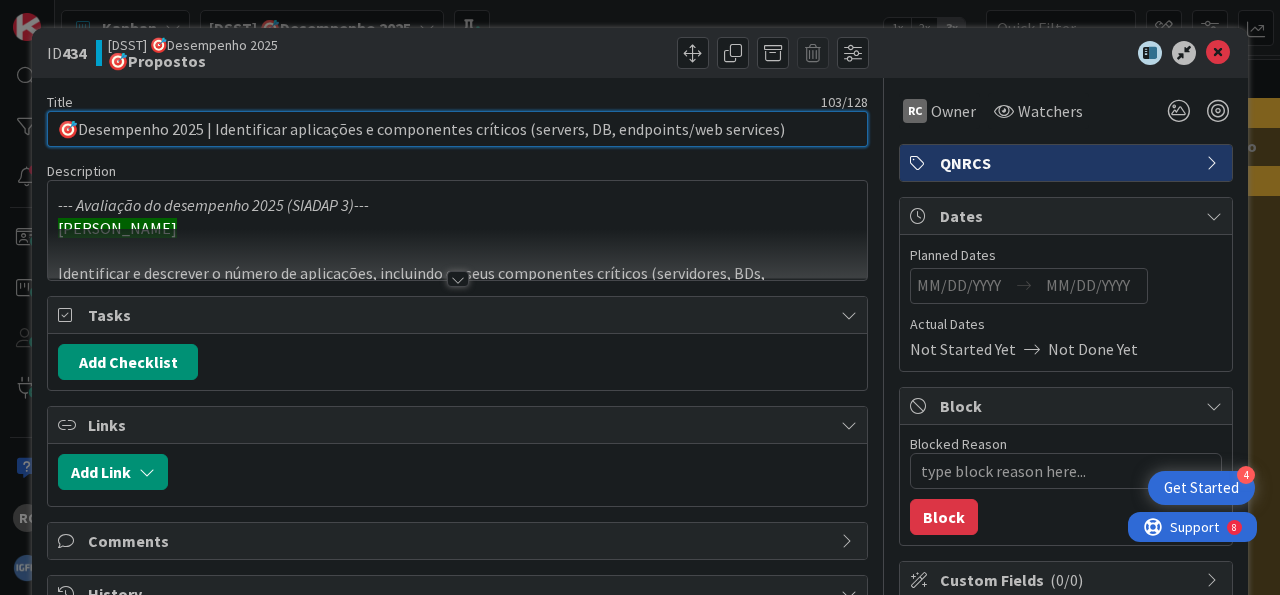 click on "🎯Desempenho 2025 | Identificar aplicações e componentes críticos (servers, DB, endpoints/web services)" at bounding box center (457, 129) 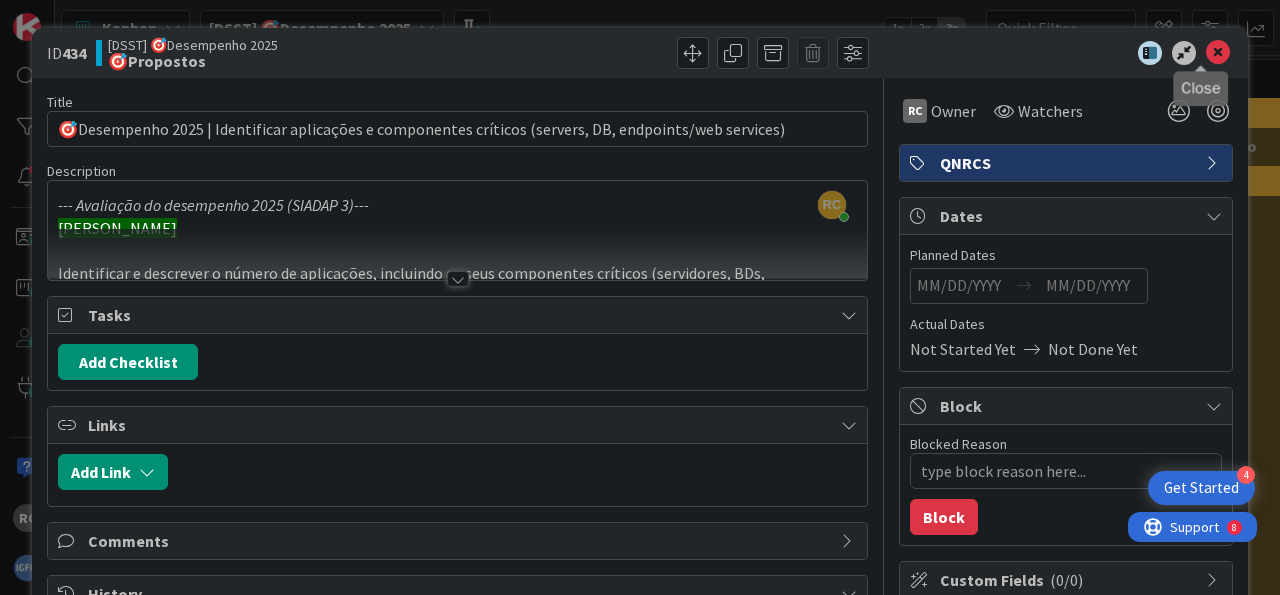 click at bounding box center [1218, 53] 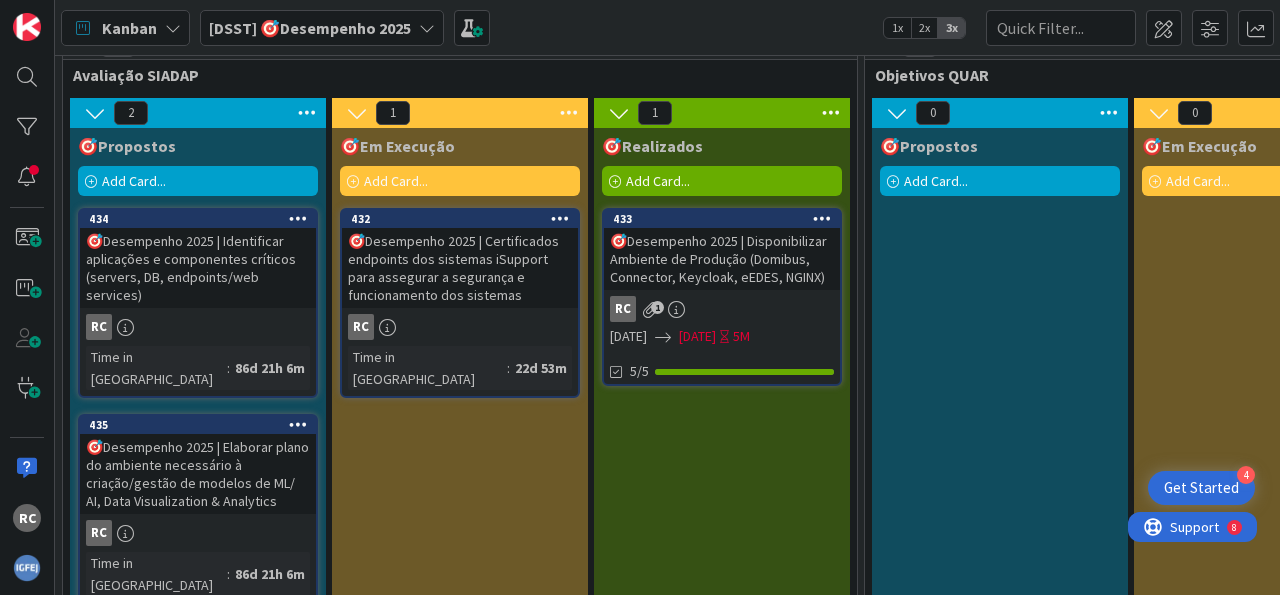 scroll, scrollTop: 0, scrollLeft: 0, axis: both 